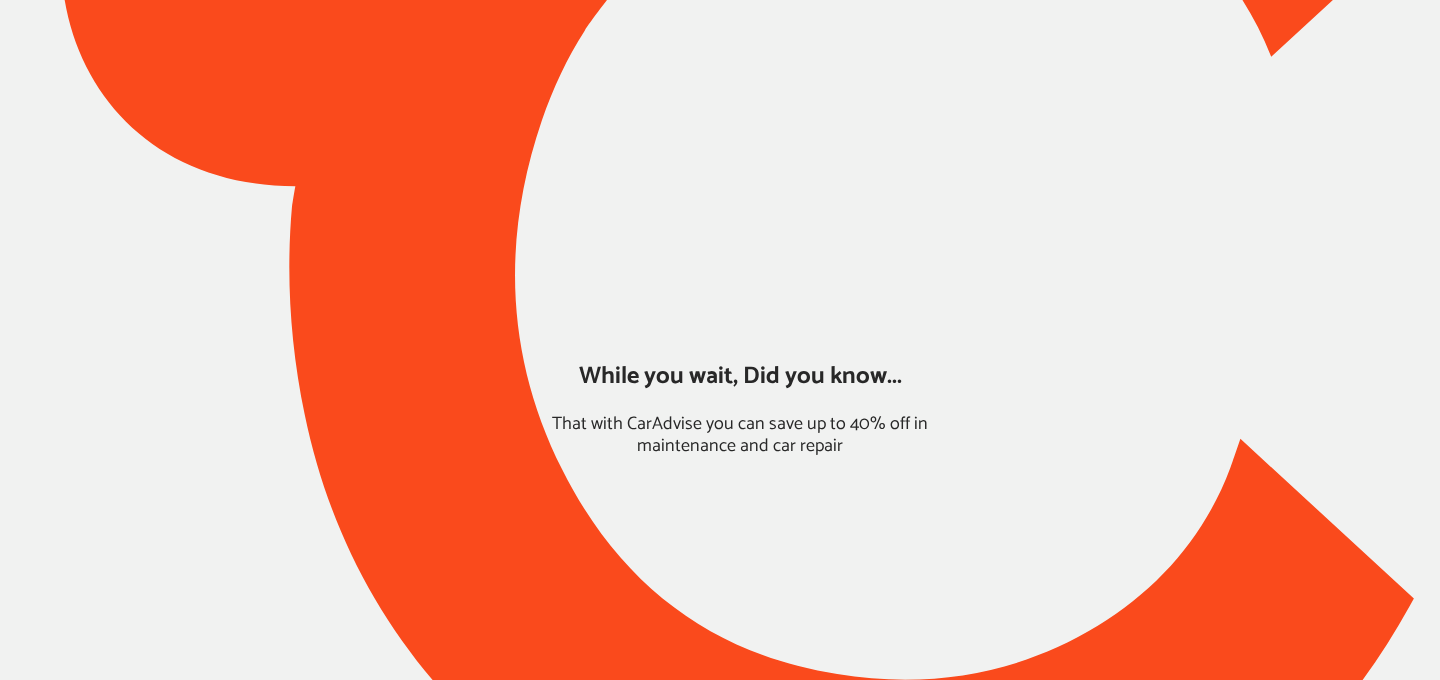 scroll, scrollTop: 0, scrollLeft: 0, axis: both 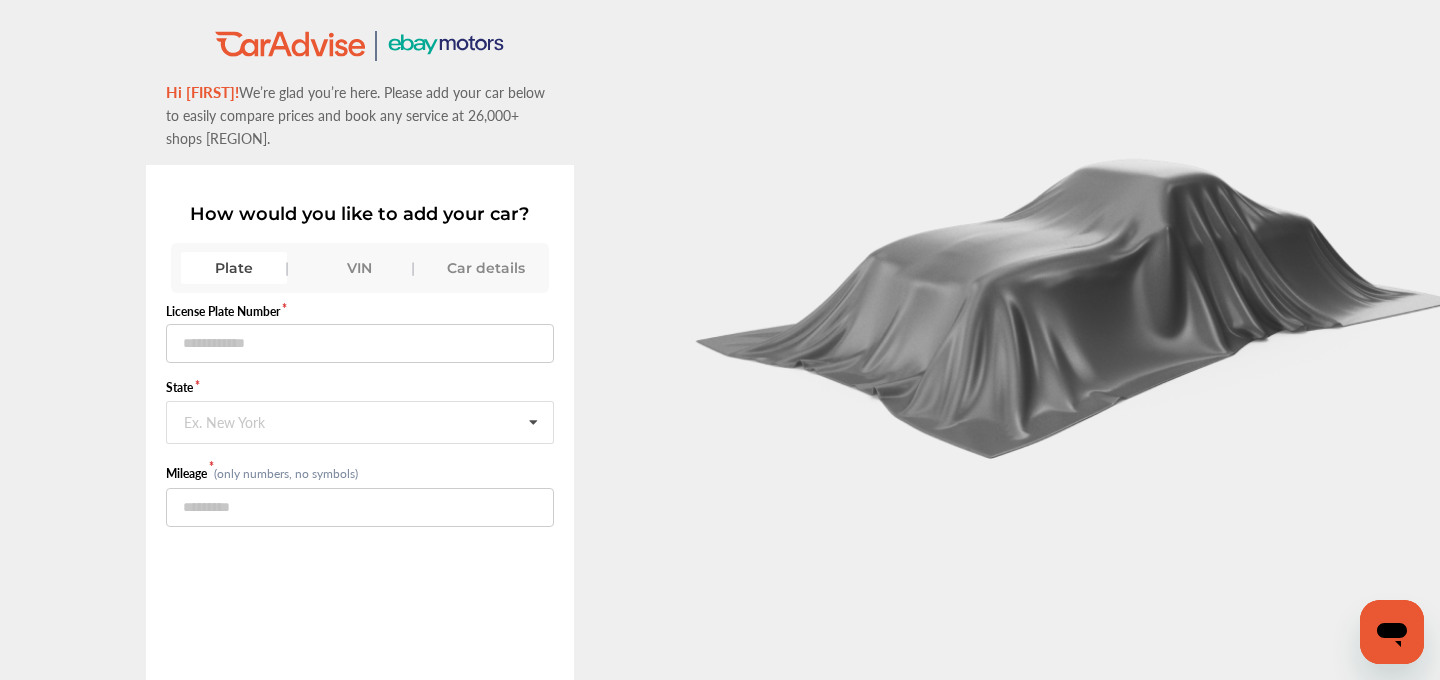 click on "VIN" at bounding box center [360, 268] 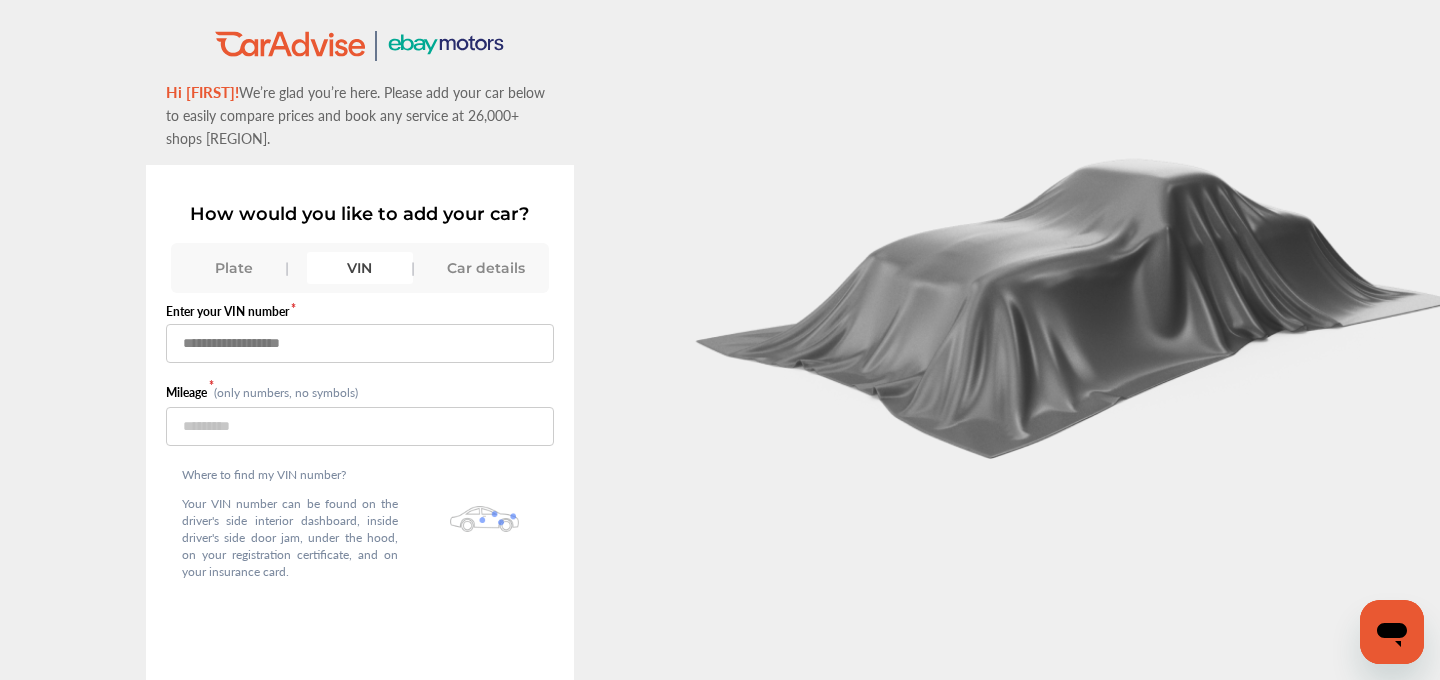 click at bounding box center [360, 343] 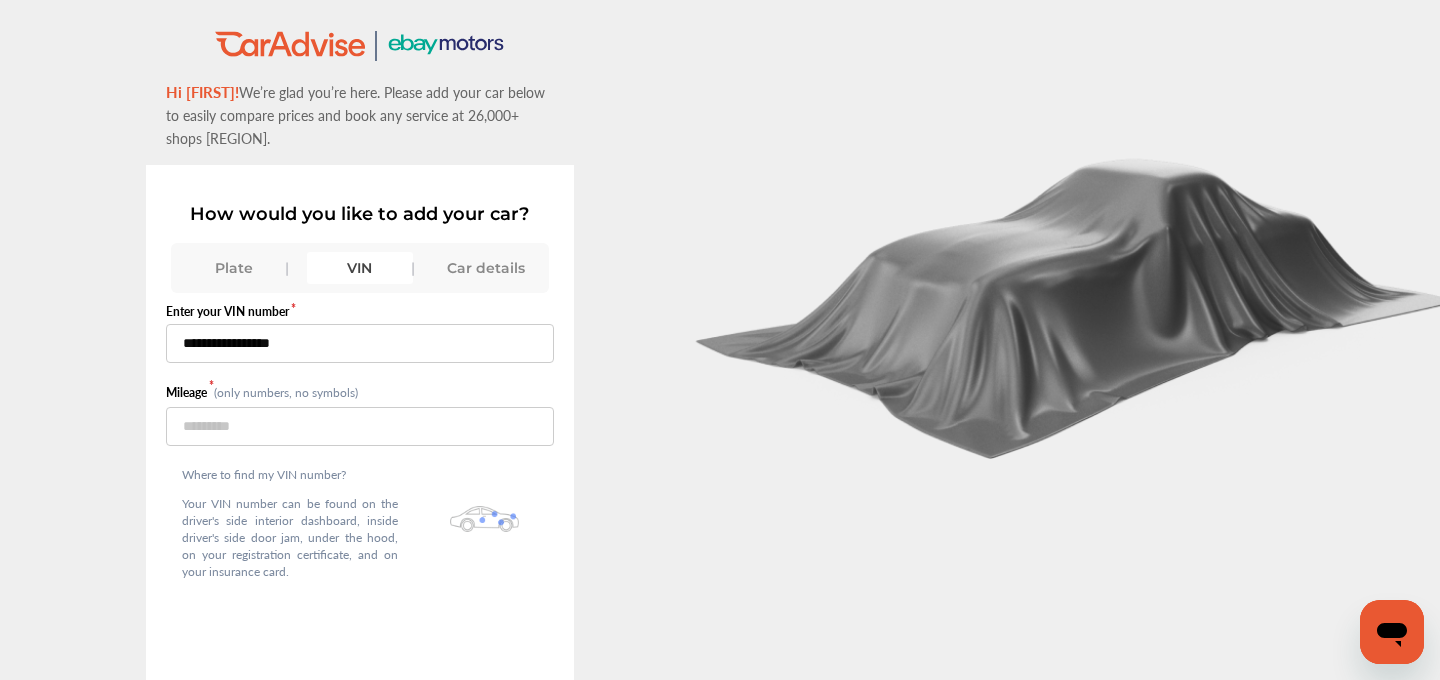 type on "**********" 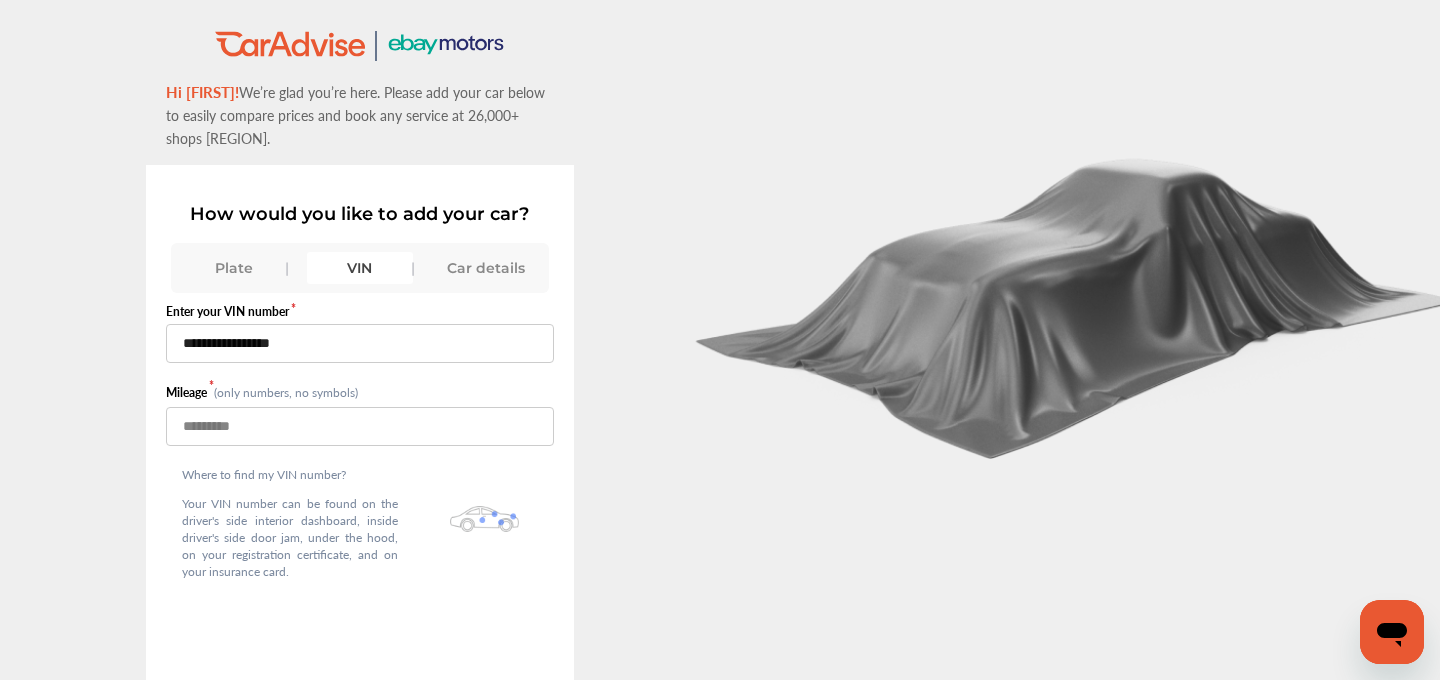 click at bounding box center [360, 426] 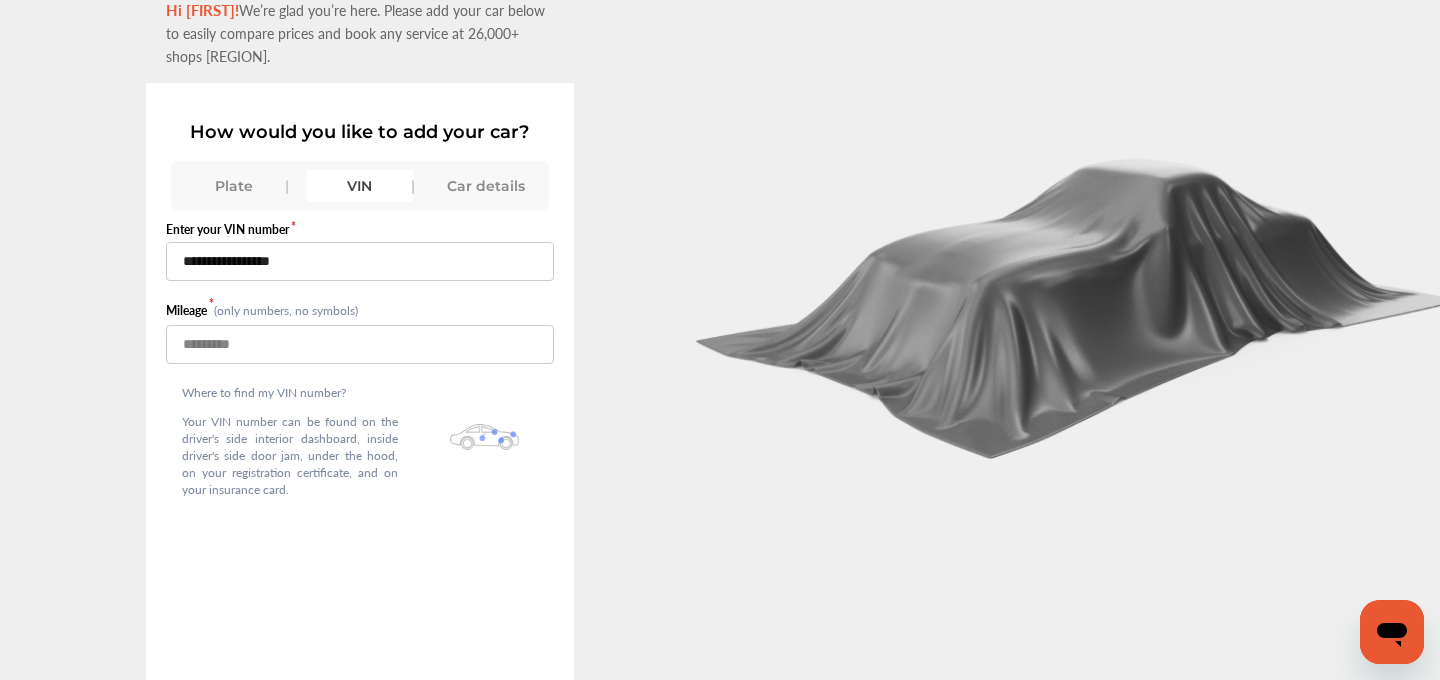 scroll, scrollTop: 137, scrollLeft: 0, axis: vertical 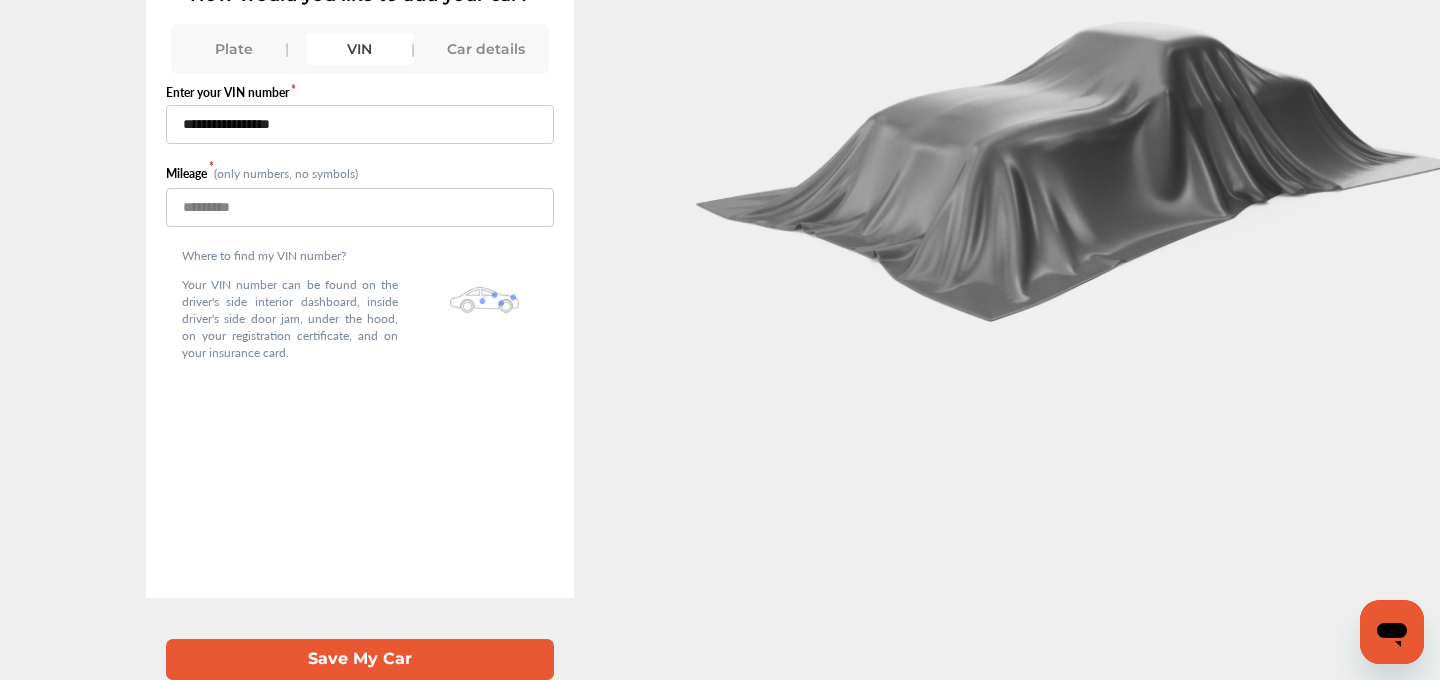 type on "******" 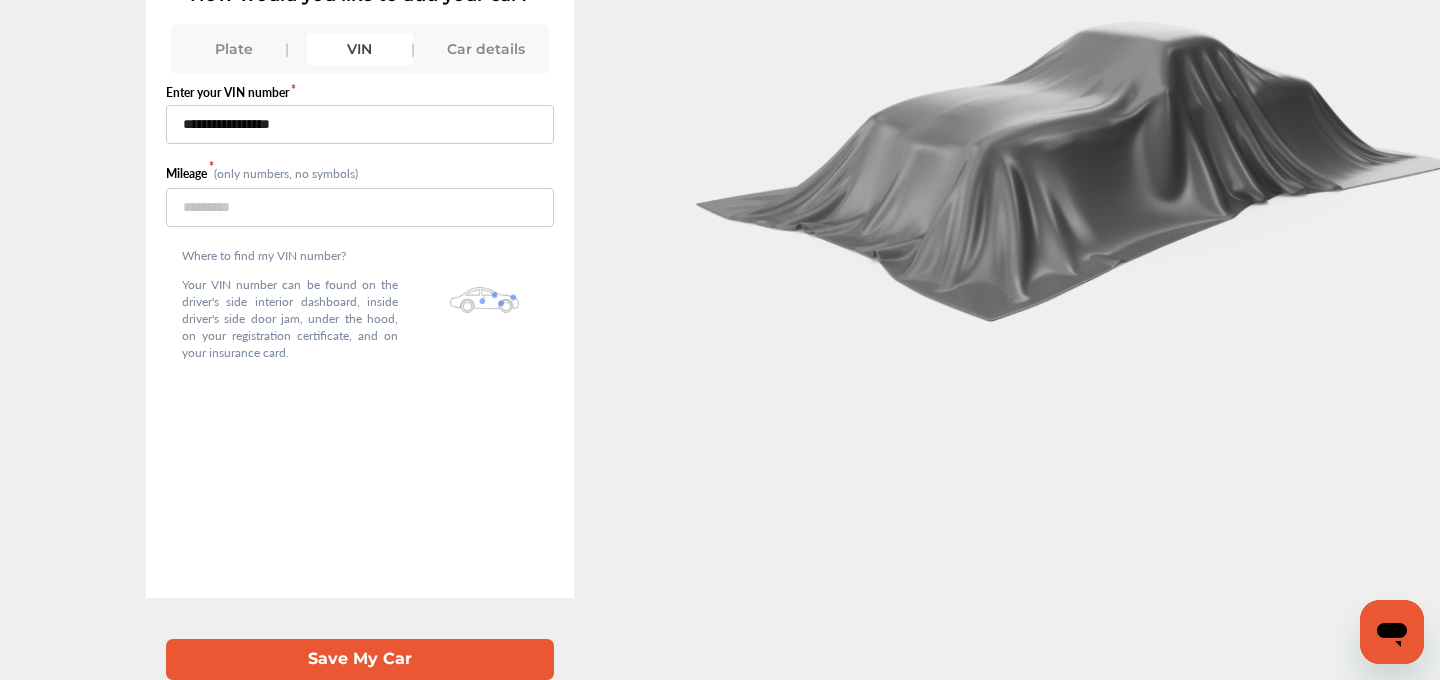click on "Save My Car" at bounding box center [360, 659] 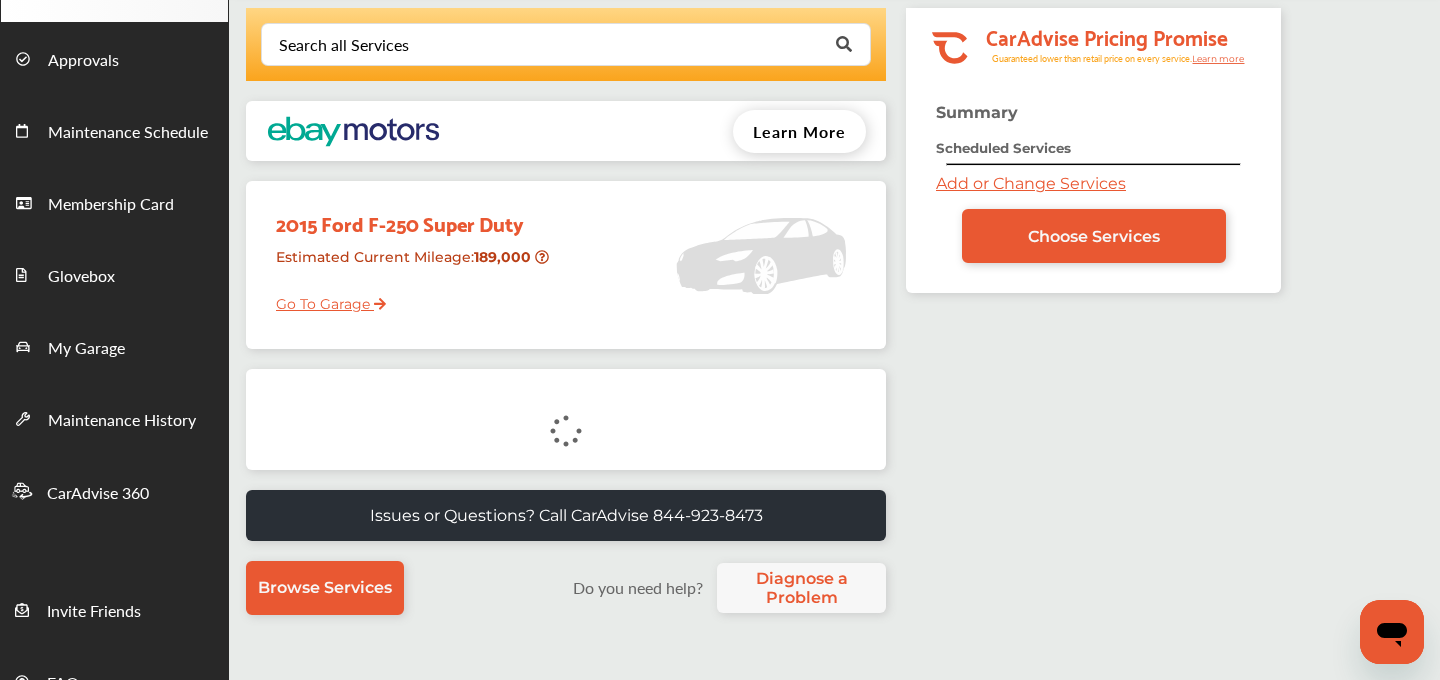 scroll, scrollTop: 0, scrollLeft: 0, axis: both 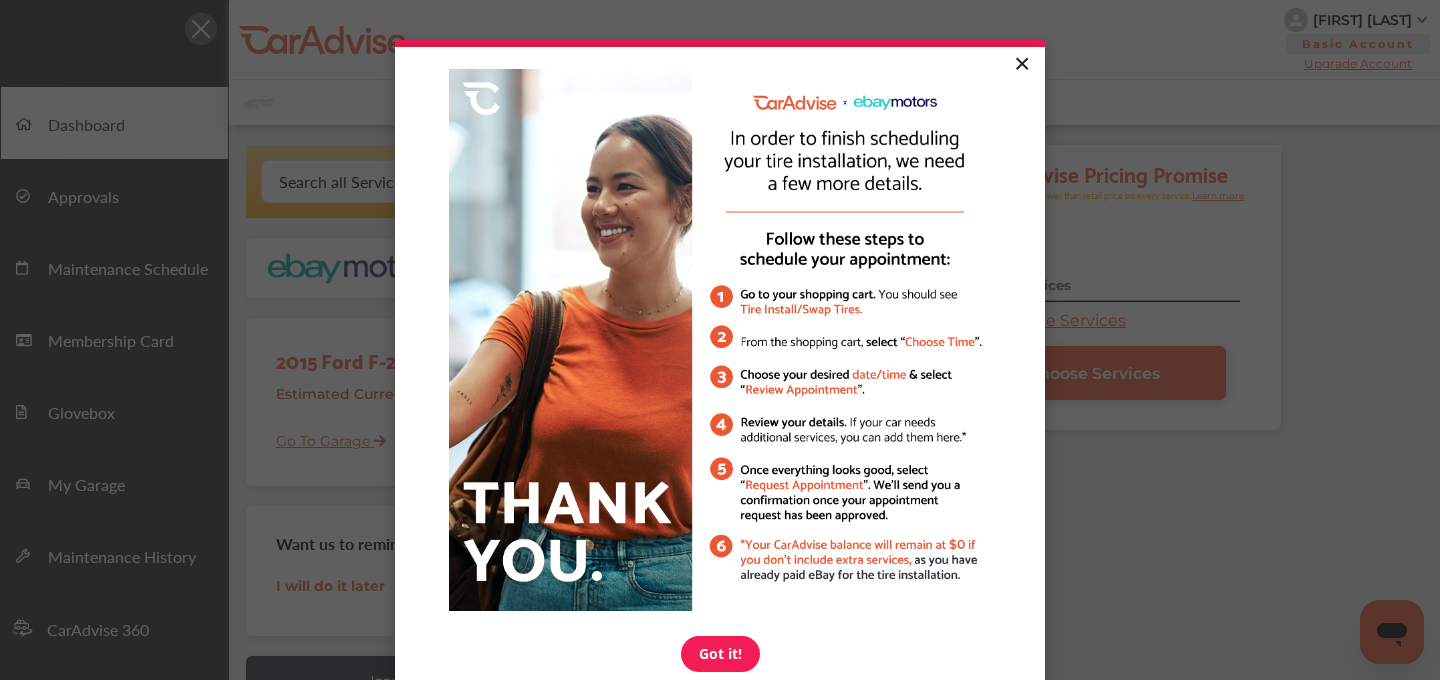 click on "×" at bounding box center [1021, 65] 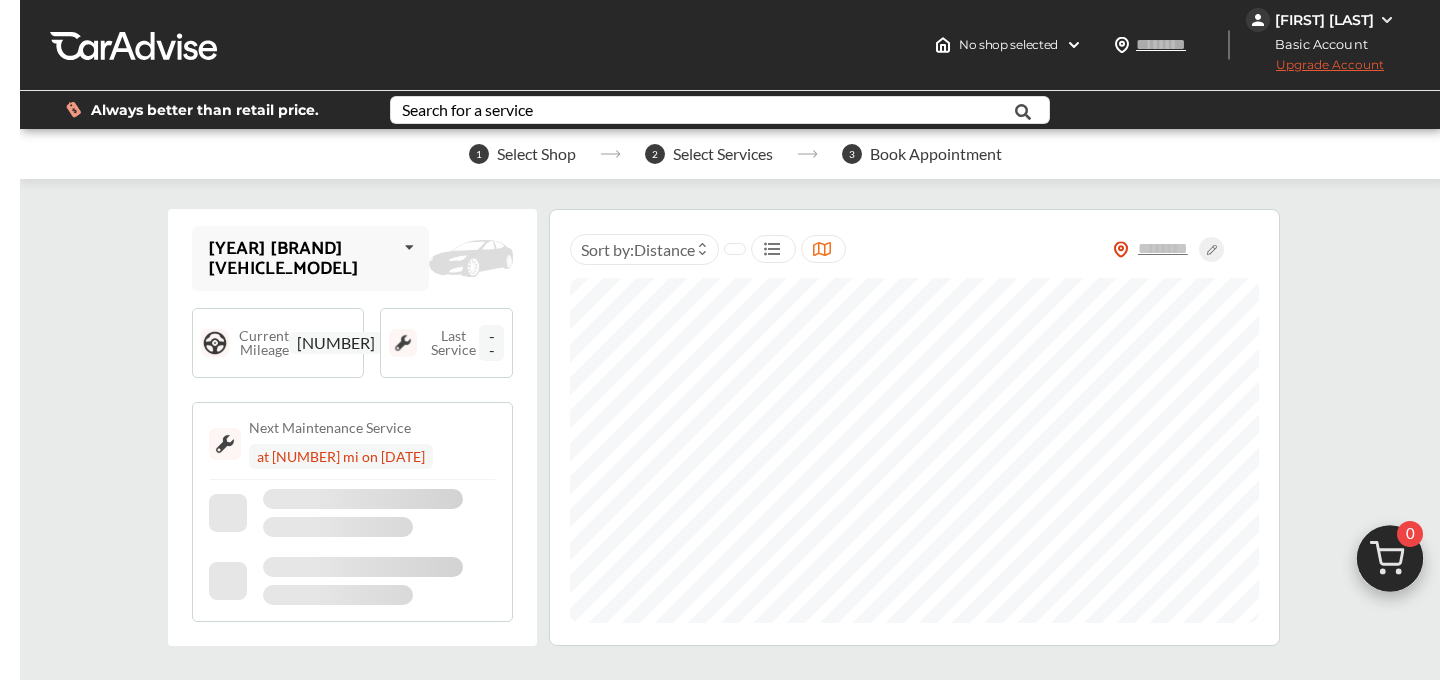 scroll, scrollTop: 0, scrollLeft: 0, axis: both 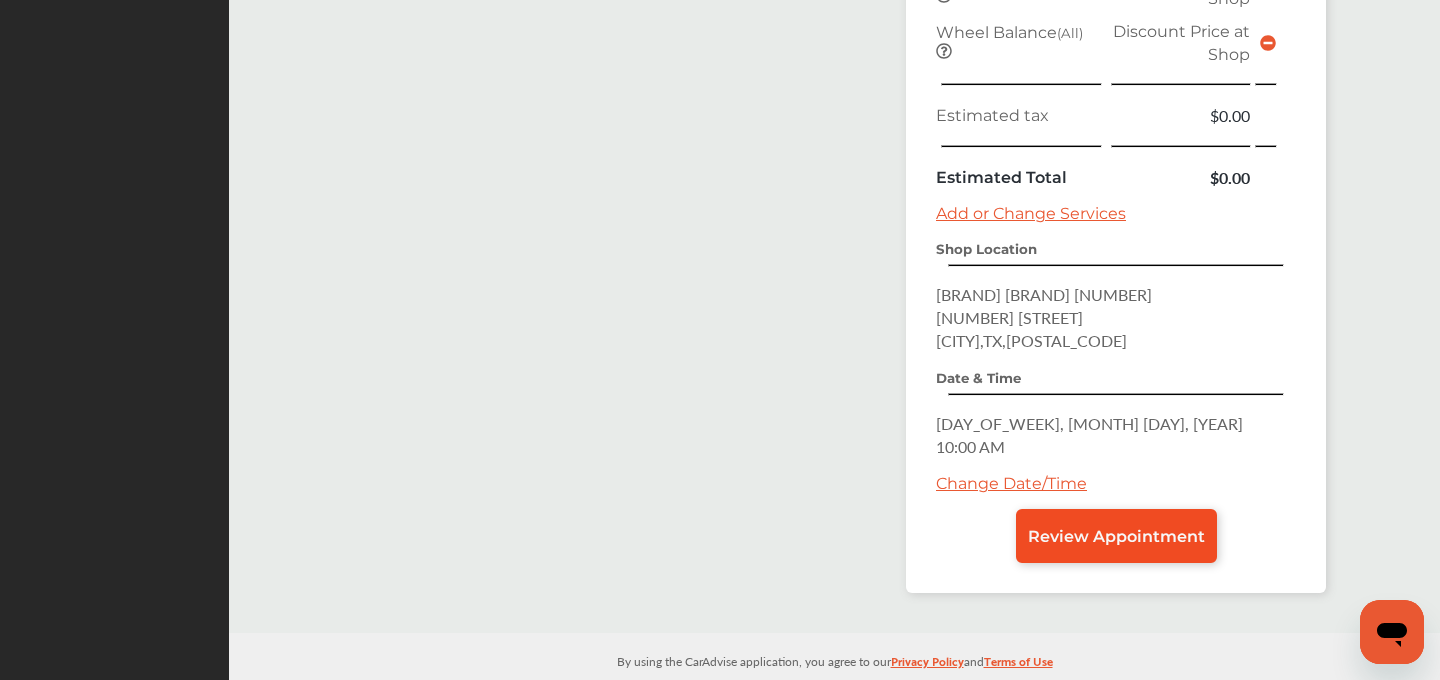 click on "Review Appointment" at bounding box center [1116, 536] 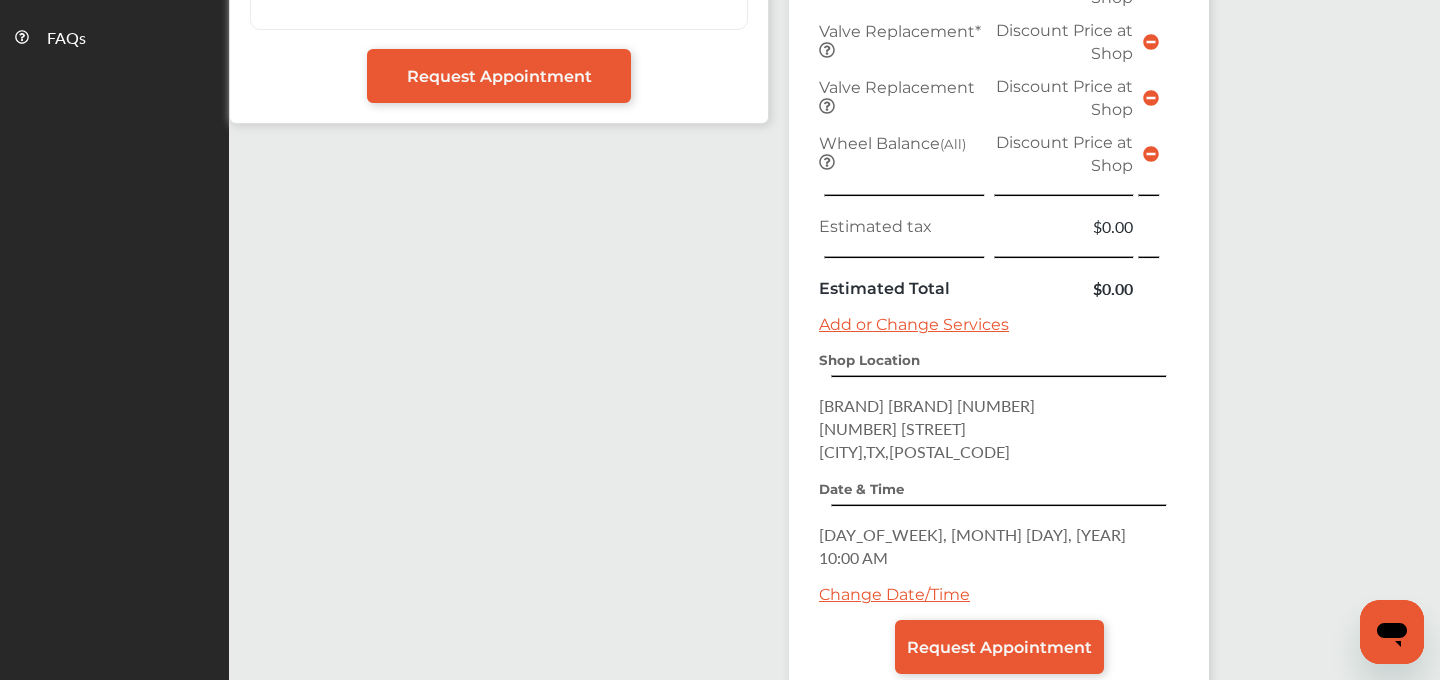 scroll, scrollTop: 910, scrollLeft: 0, axis: vertical 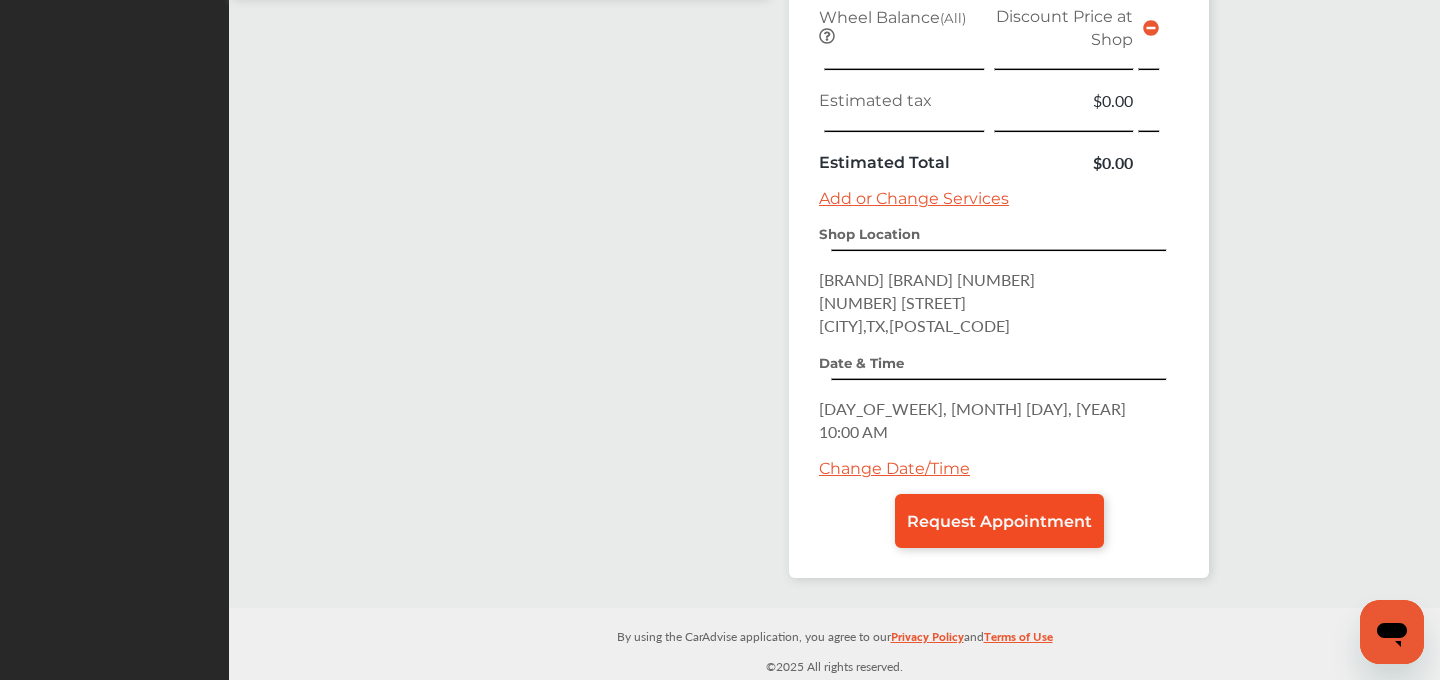 click on "Request Appointment" at bounding box center [999, 521] 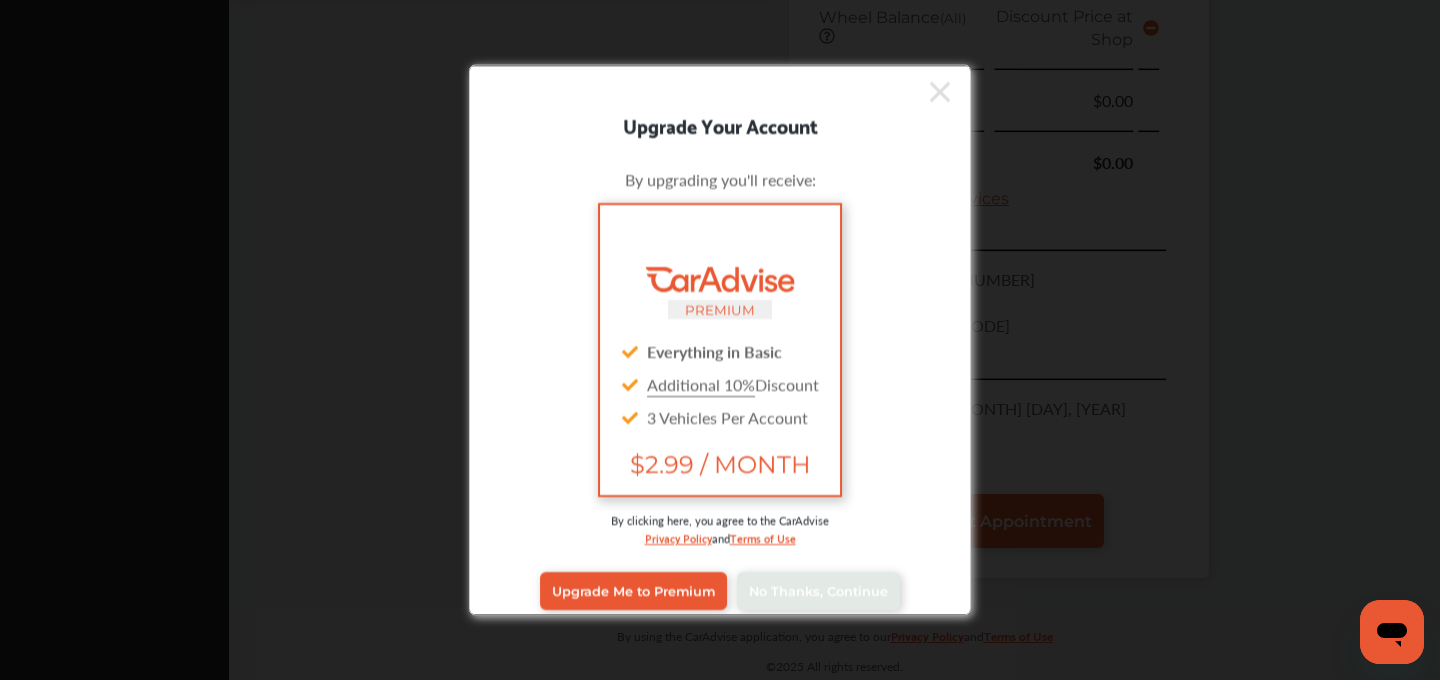 scroll, scrollTop: 908, scrollLeft: 0, axis: vertical 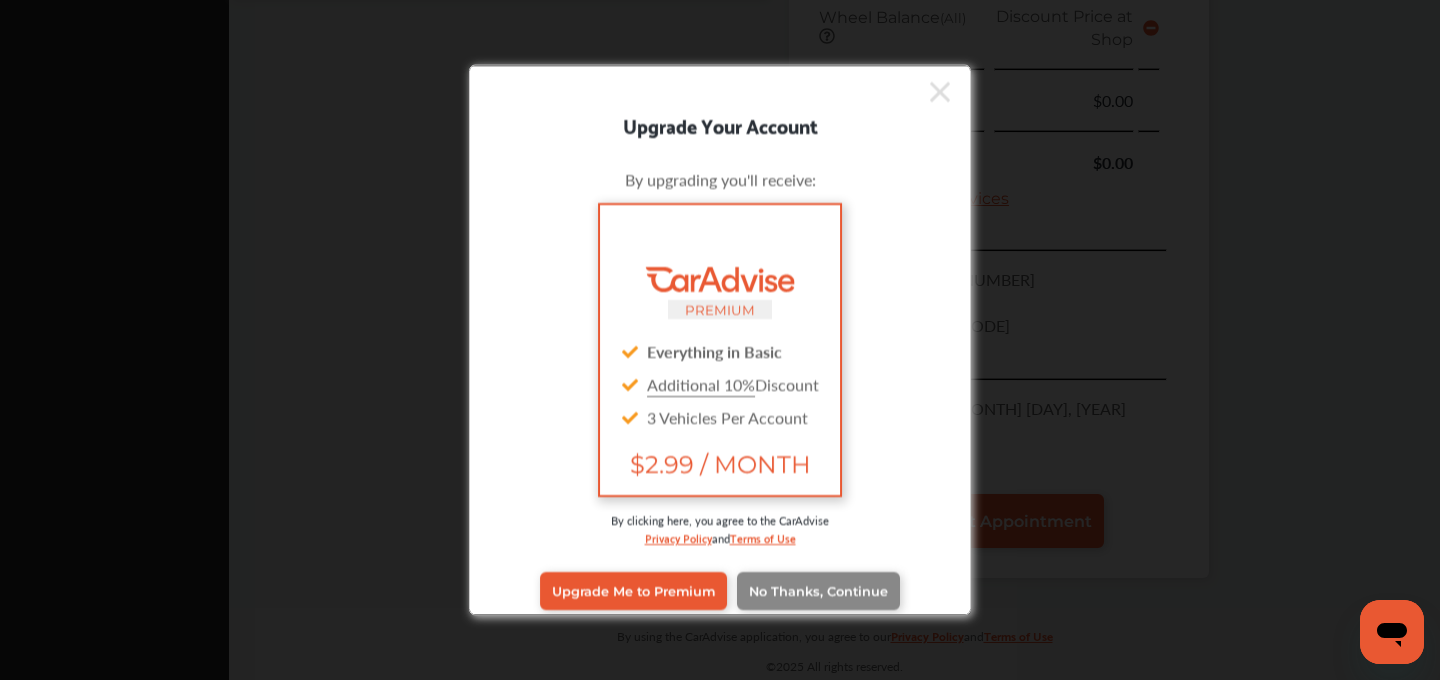 click on "No Thanks, Continue" at bounding box center (818, 590) 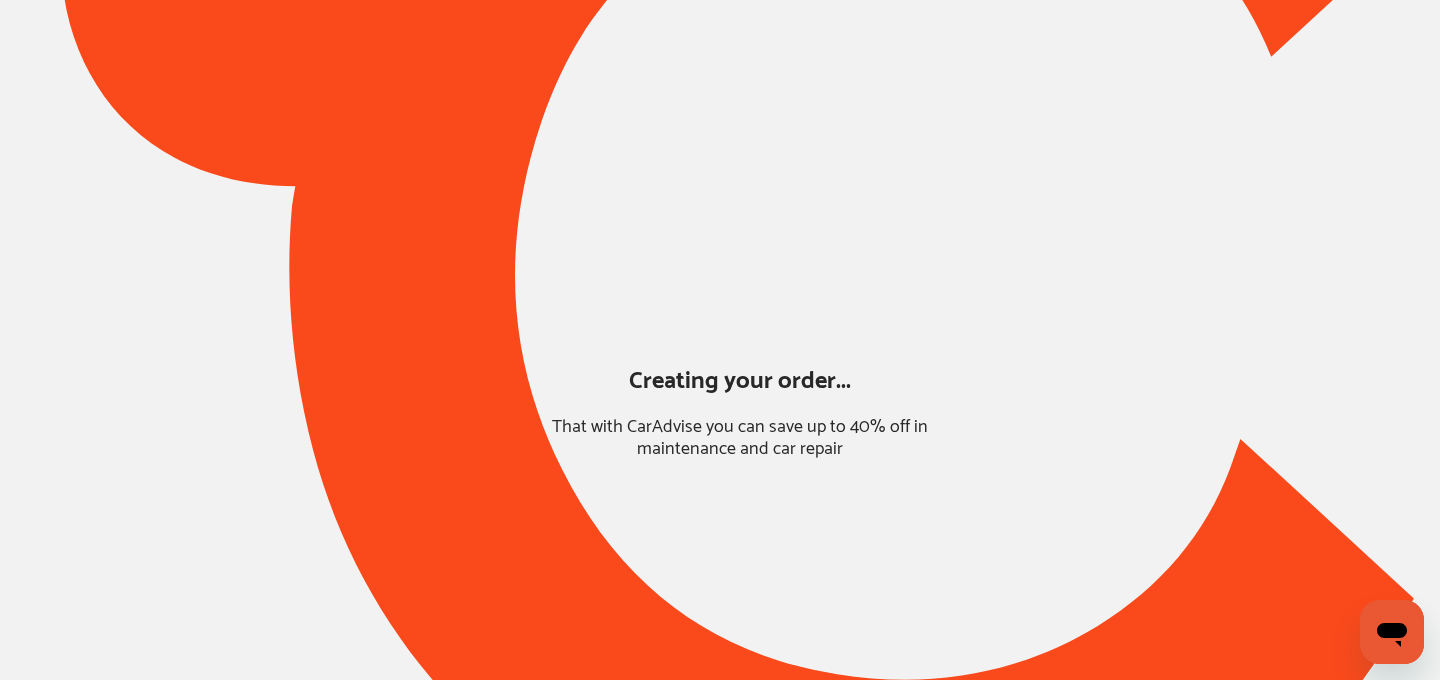 scroll, scrollTop: 173, scrollLeft: 0, axis: vertical 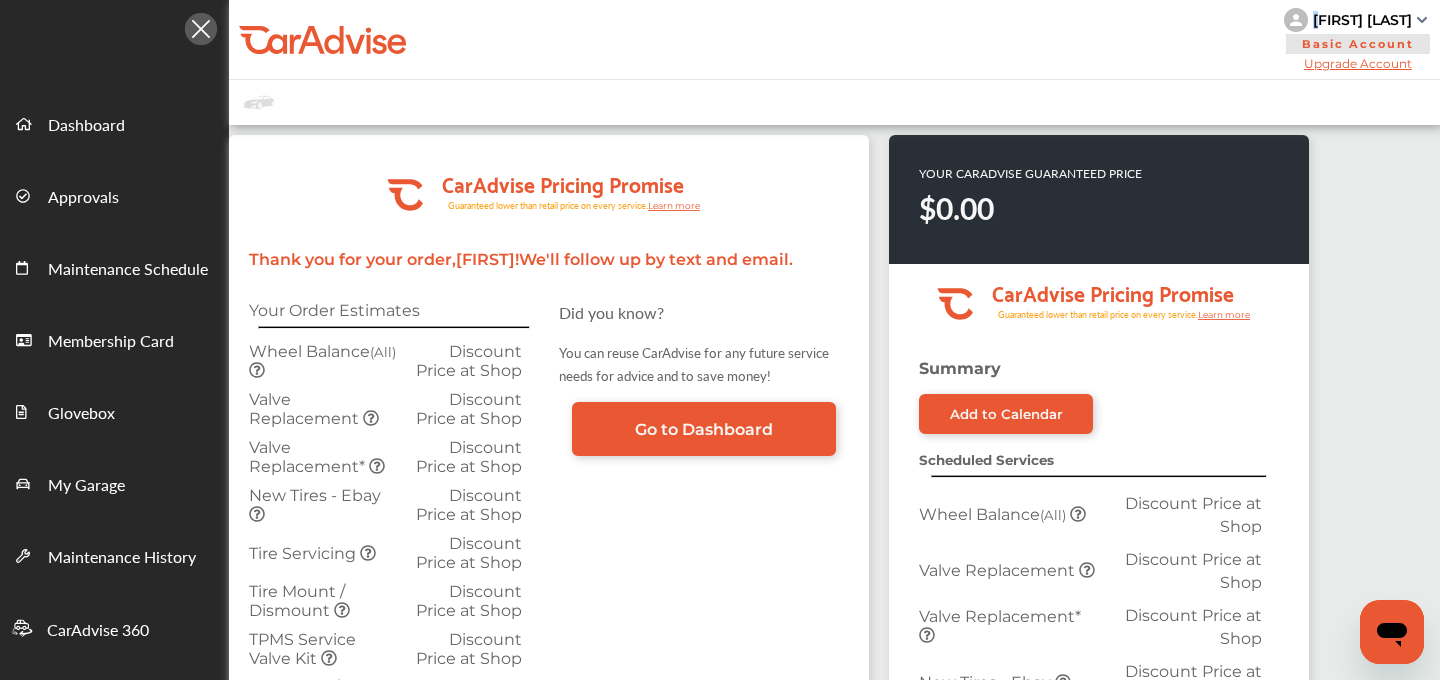 drag, startPoint x: 1414, startPoint y: 16, endPoint x: 1327, endPoint y: 25, distance: 87.46428 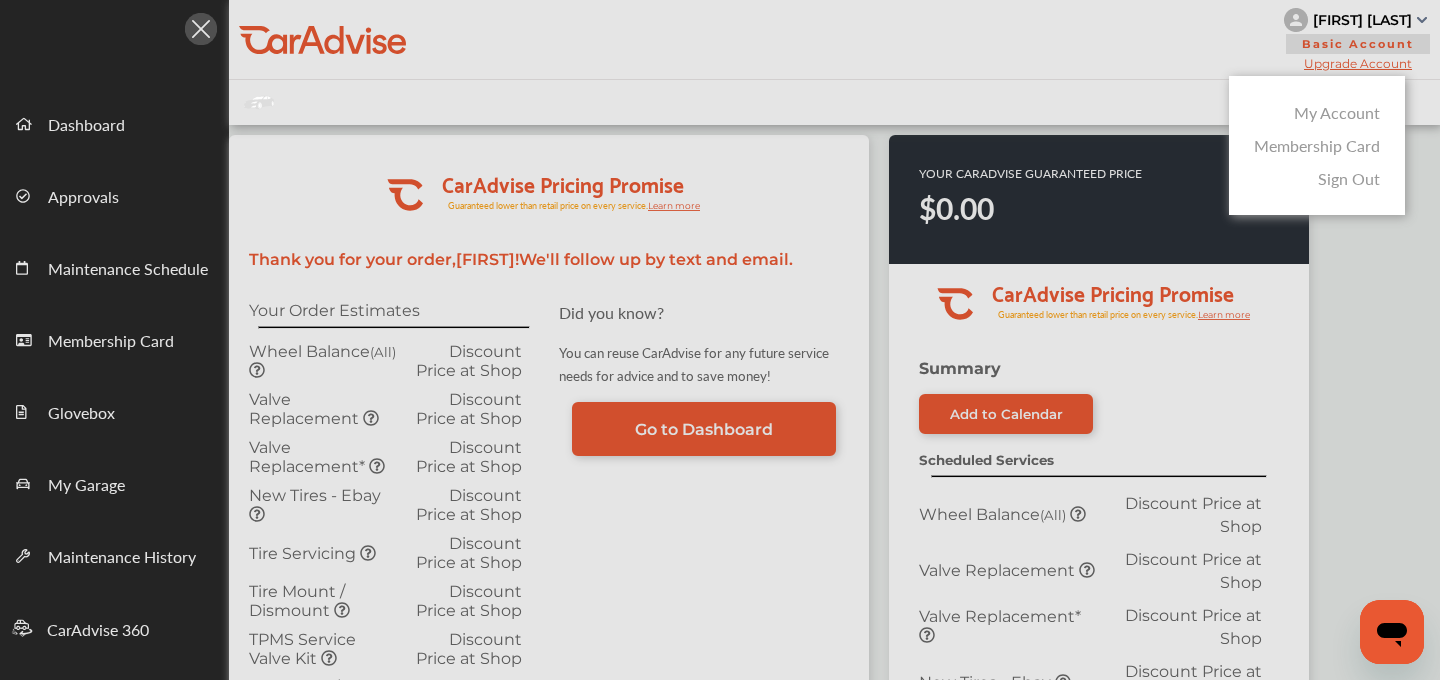 copy on "J" 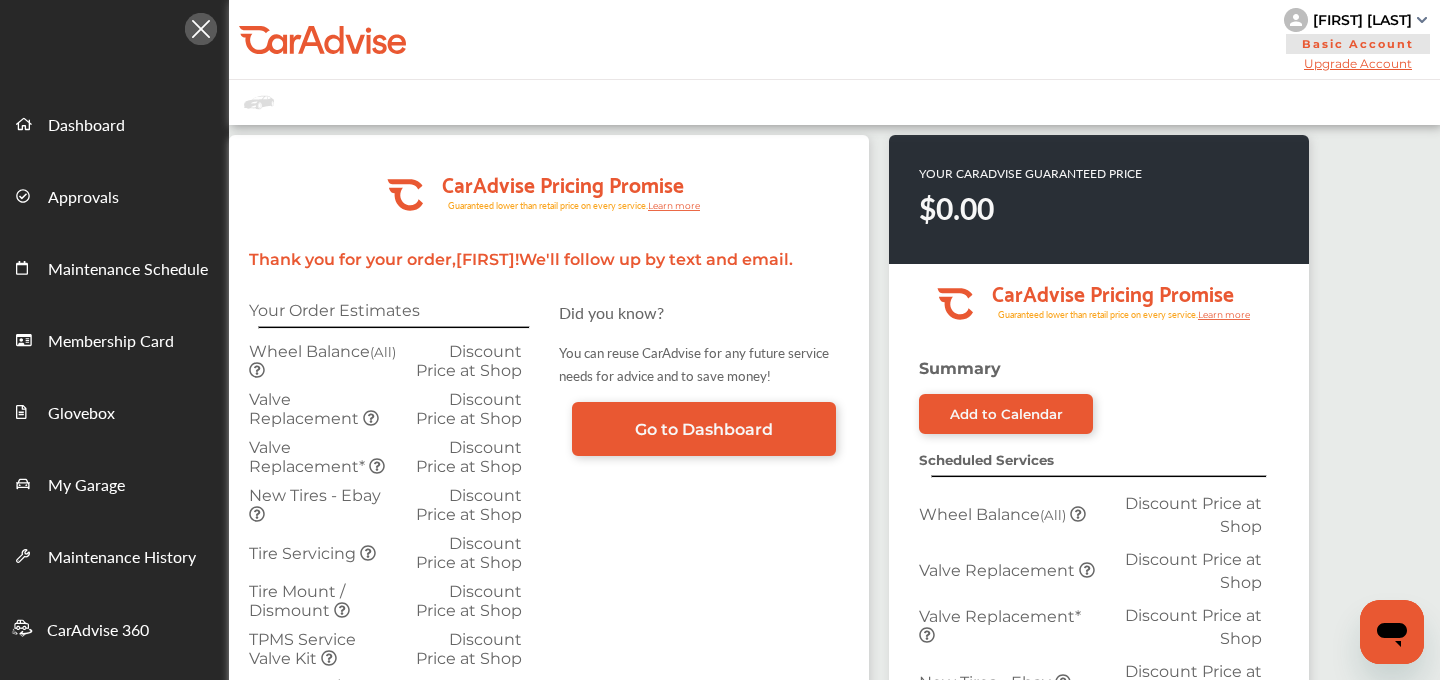drag, startPoint x: 1413, startPoint y: 24, endPoint x: 1326, endPoint y: 24, distance: 87 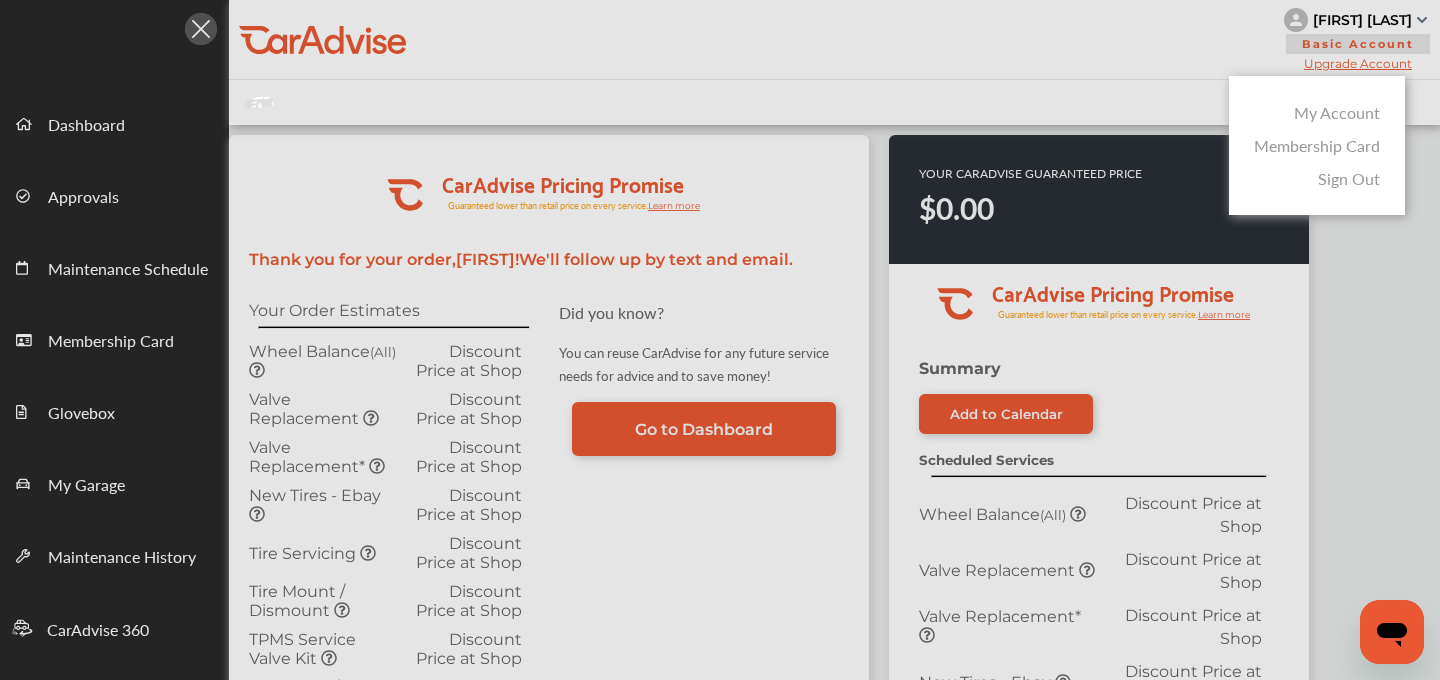 copy on "J" 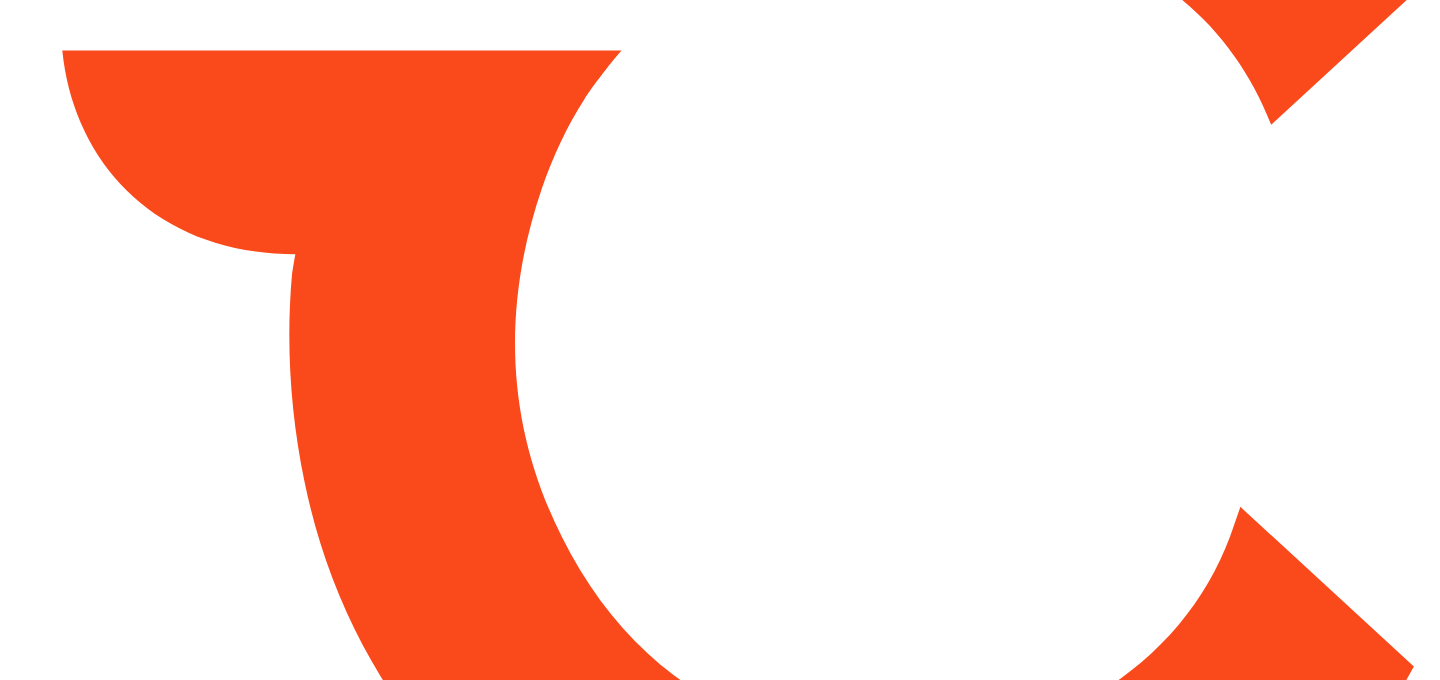 scroll, scrollTop: 0, scrollLeft: 0, axis: both 